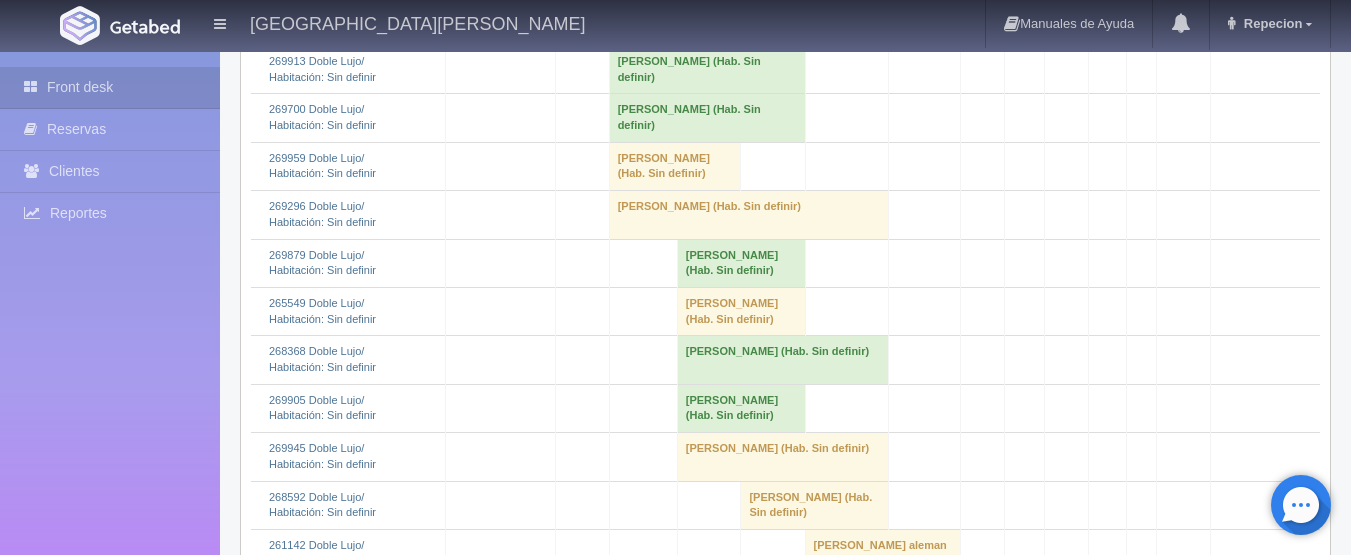 scroll, scrollTop: 1700, scrollLeft: 0, axis: vertical 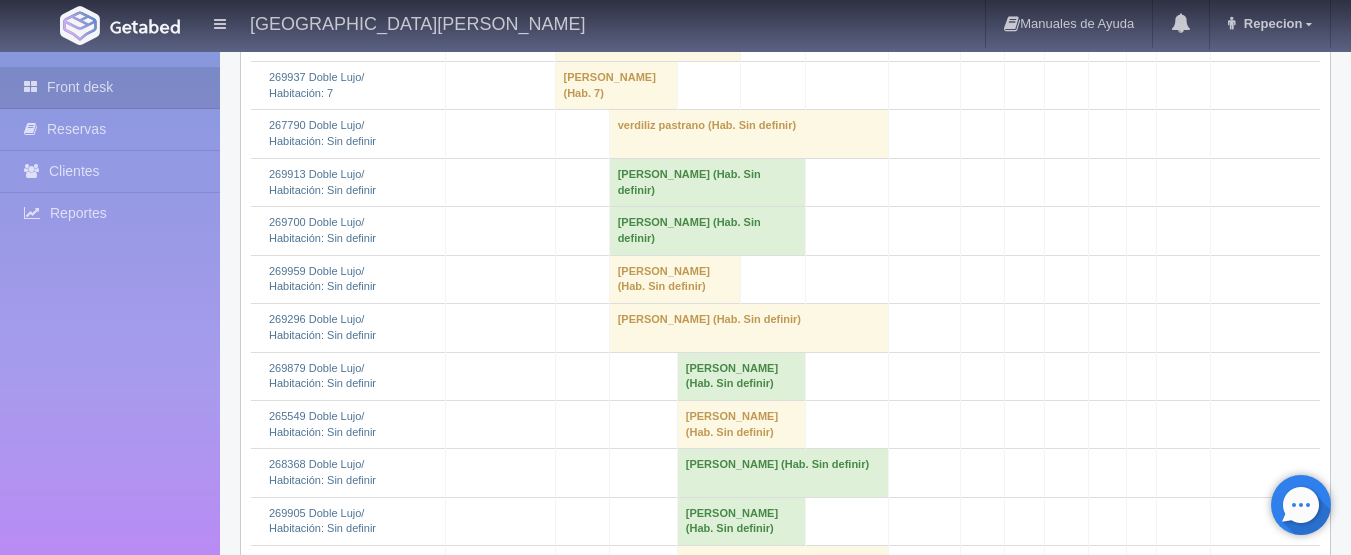 click on "[PERSON_NAME] 												(Hab. Sin definir)" at bounding box center (648, -60) 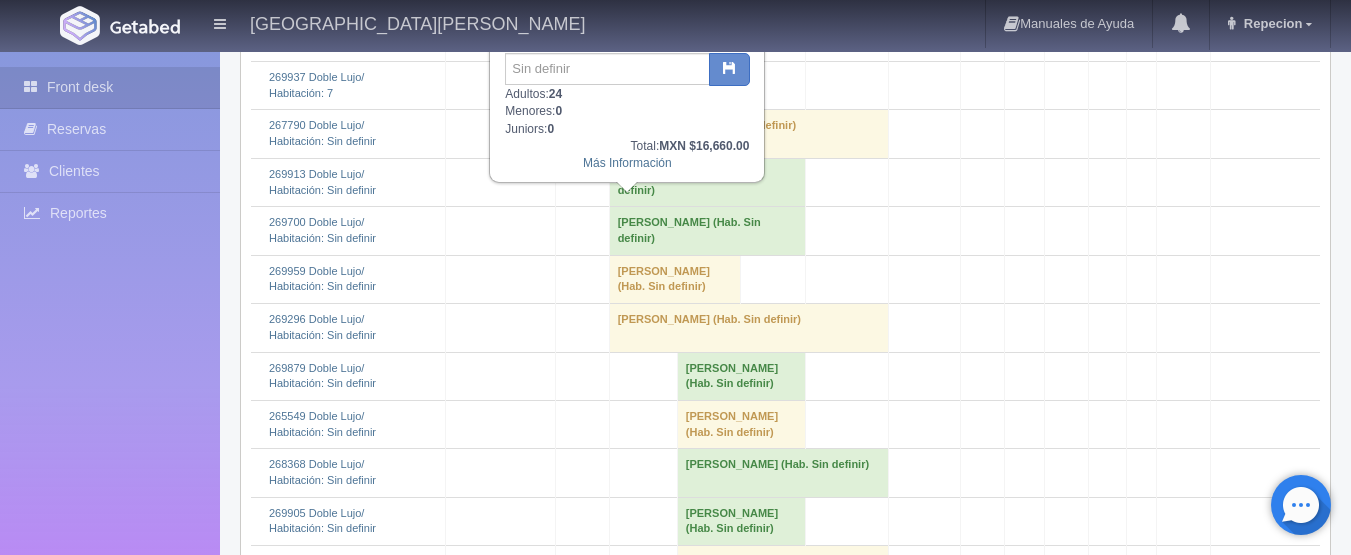 click on "maricela raleight 												(Hab. Sin definir)" at bounding box center (648, -60) 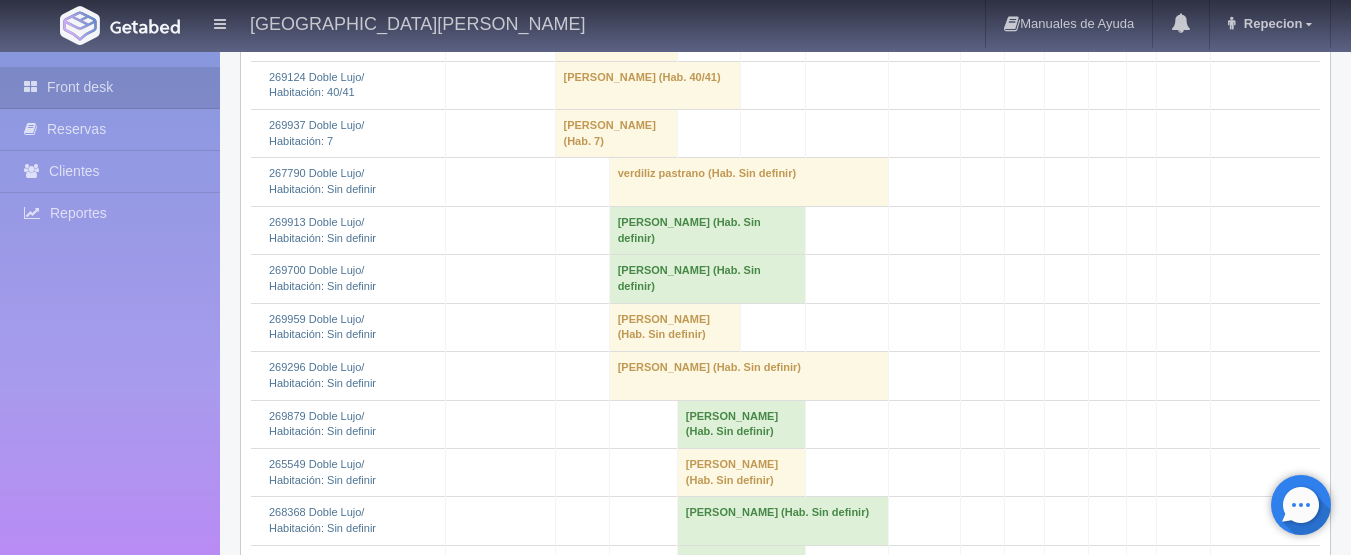 scroll, scrollTop: 1700, scrollLeft: 0, axis: vertical 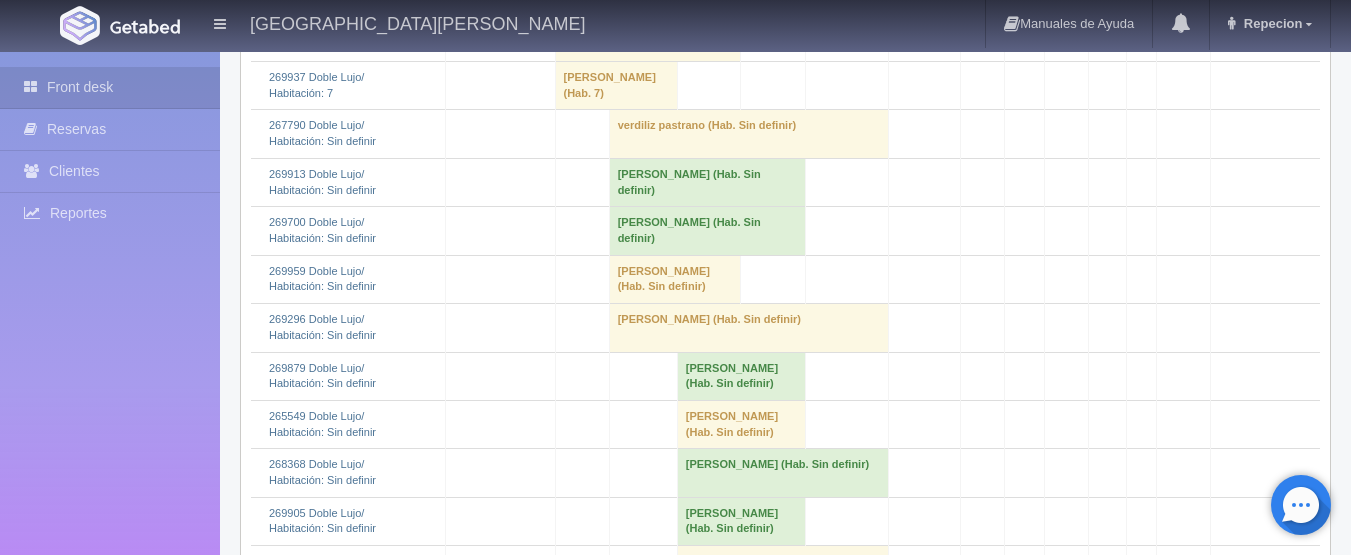 click on "maricela raleight 												(Hab. Sin definir)" at bounding box center [648, -60] 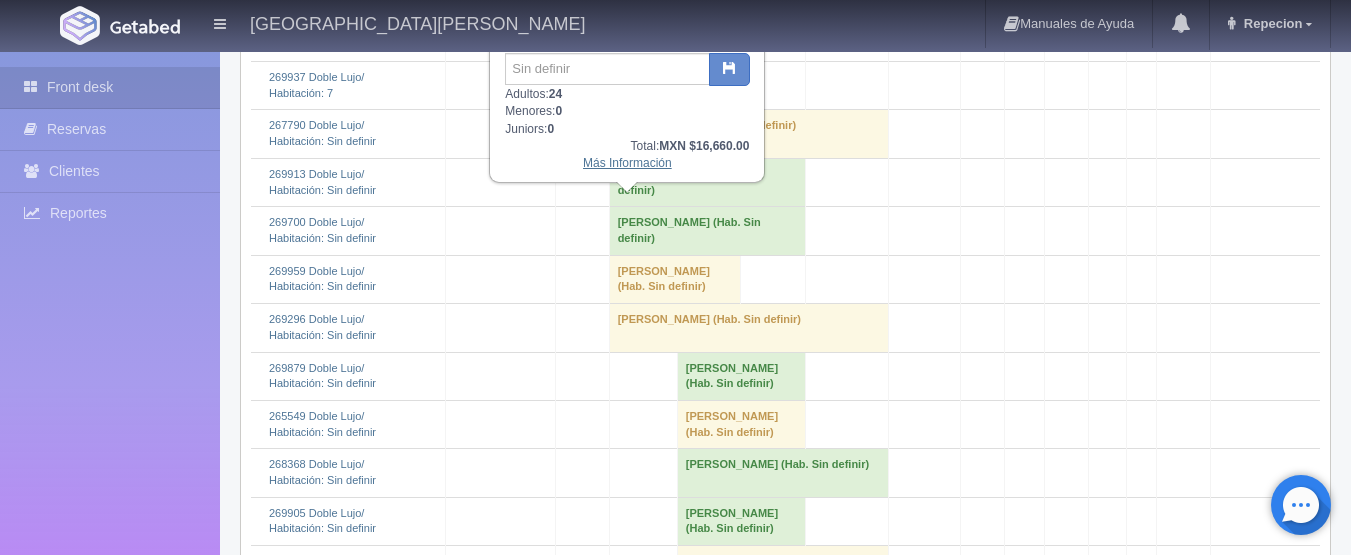 click on "Más Información" at bounding box center (627, 163) 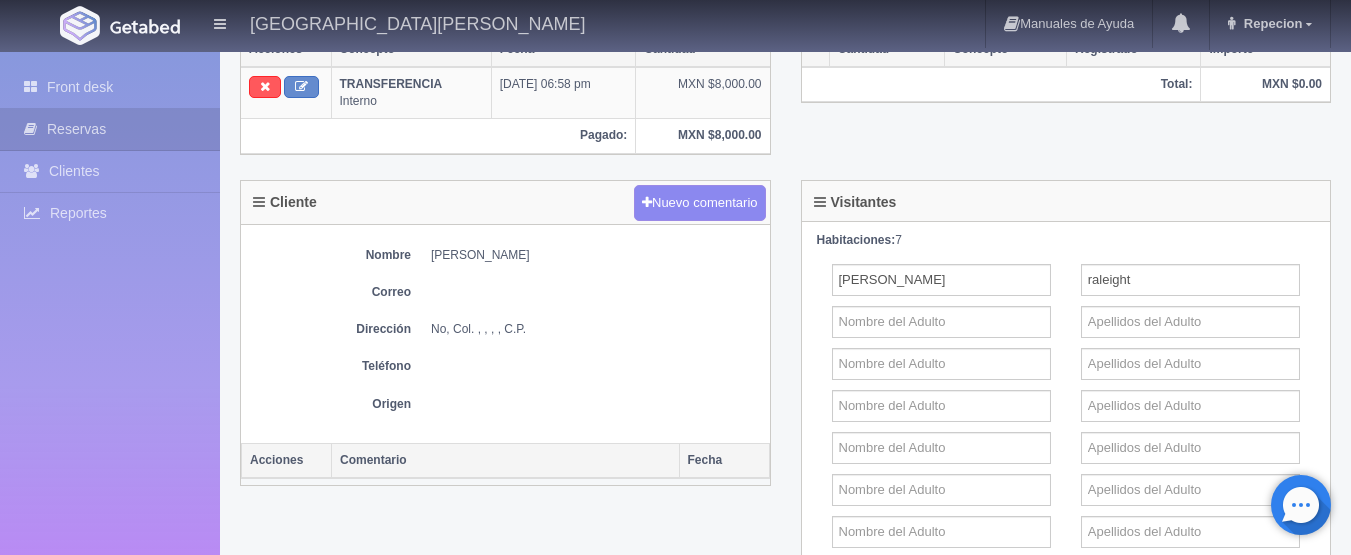 scroll, scrollTop: 1100, scrollLeft: 0, axis: vertical 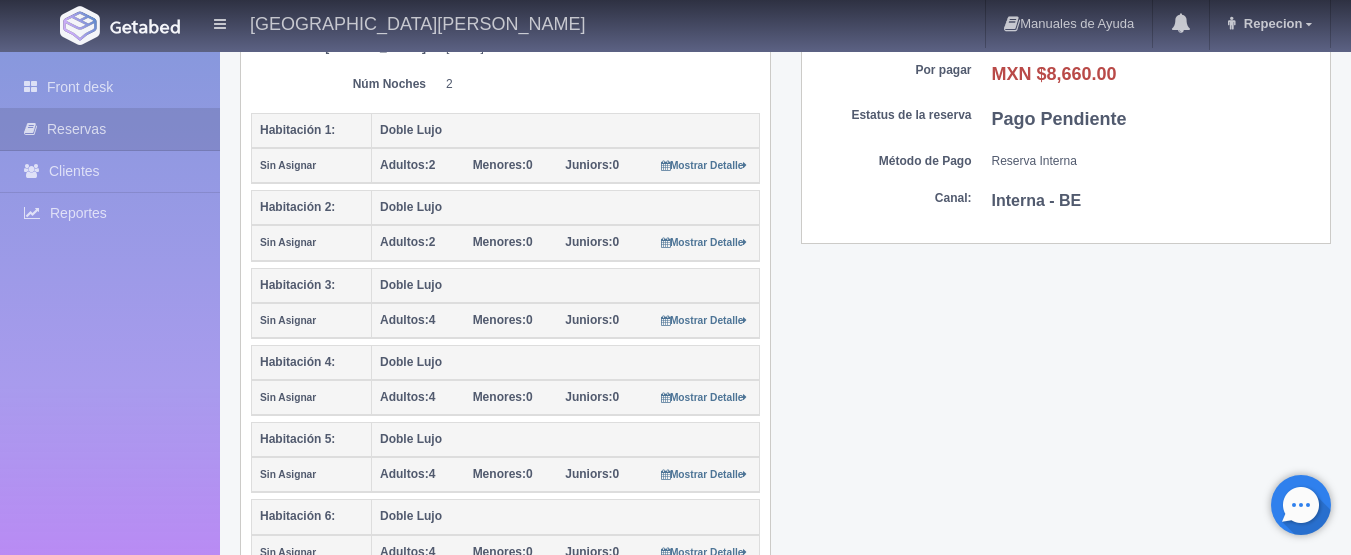 drag, startPoint x: 785, startPoint y: 362, endPoint x: 841, endPoint y: 515, distance: 162.92636 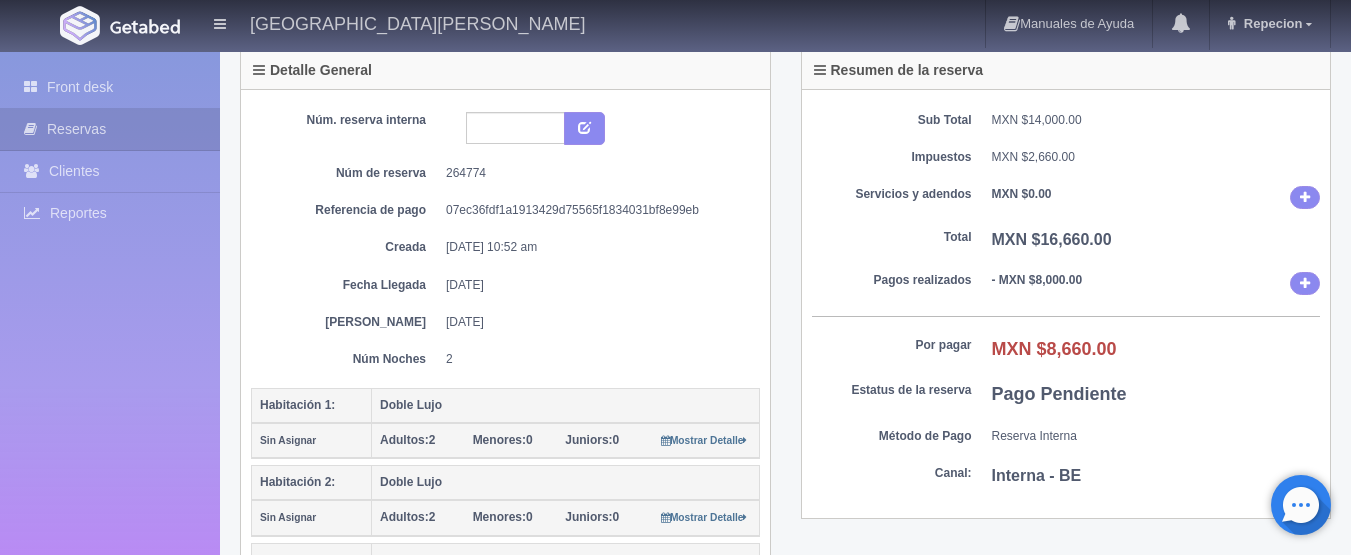 scroll, scrollTop: 0, scrollLeft: 0, axis: both 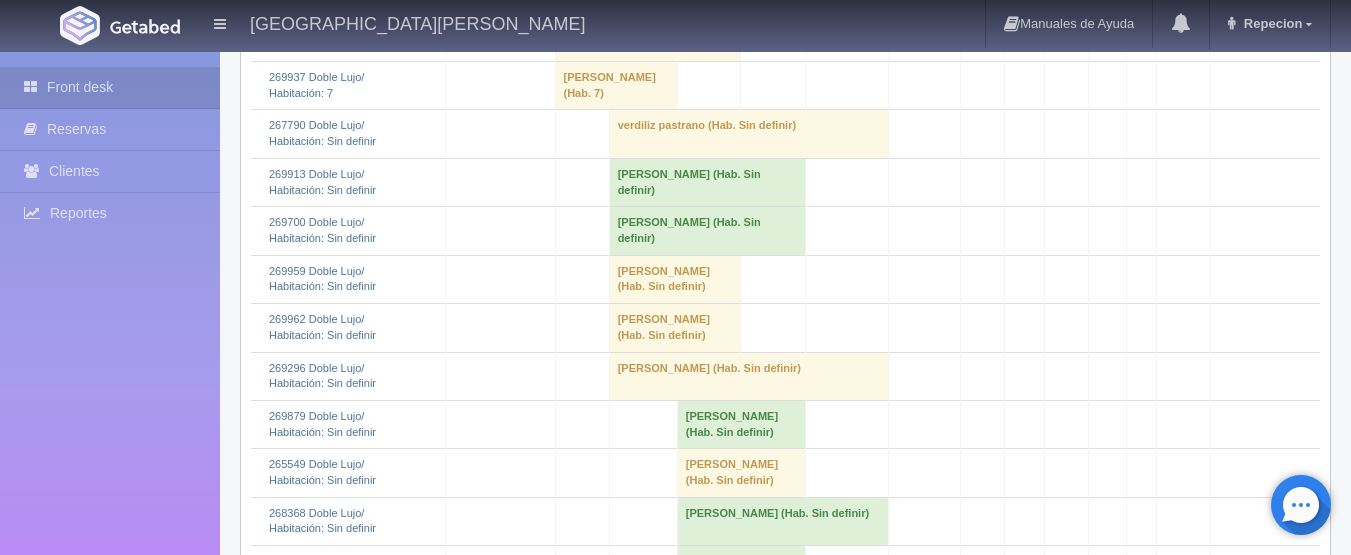 click on "verdiliz pastrano 												(Hab. Sin definir)" at bounding box center [748, 134] 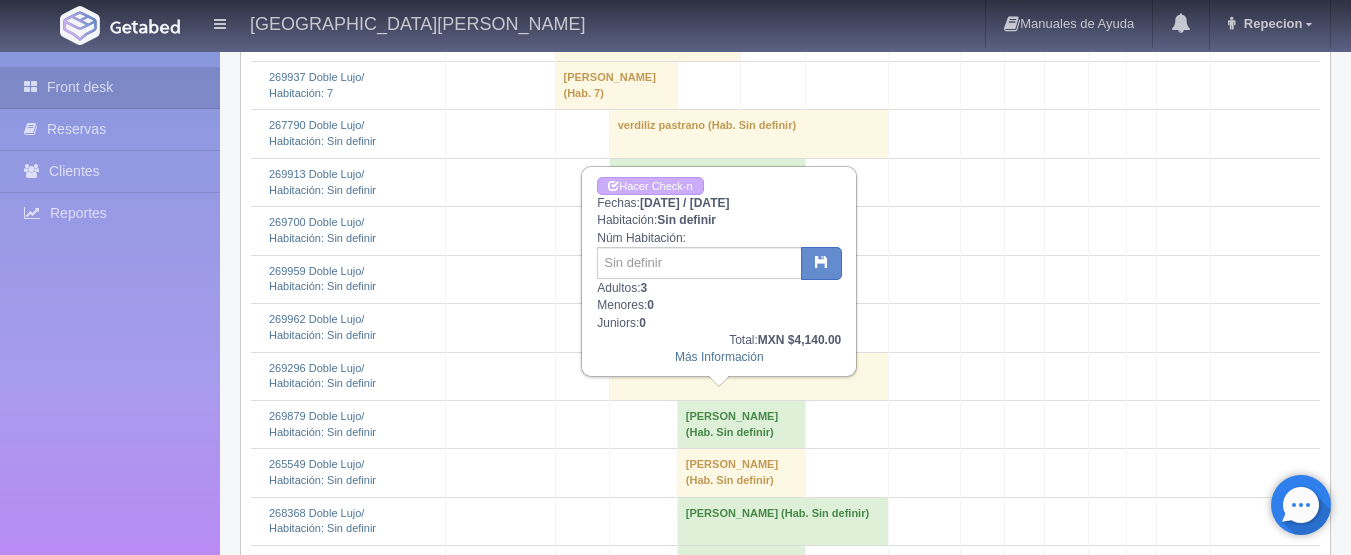 click on "verdiliz pastrano 												(Hab. Sin definir)" at bounding box center [748, 134] 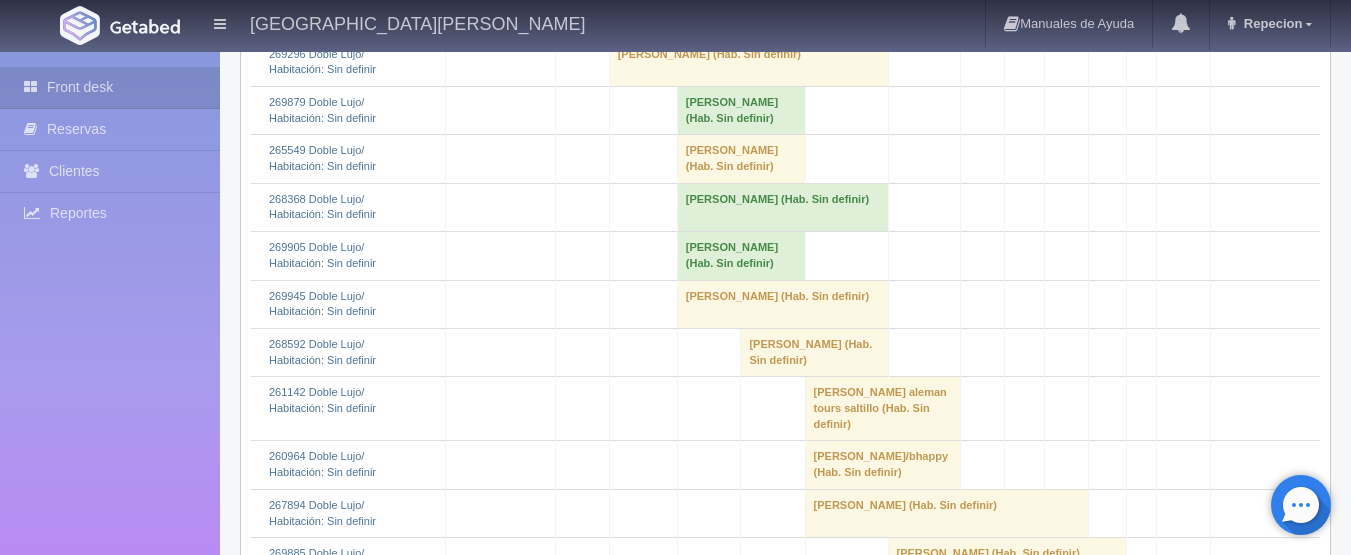 scroll, scrollTop: 2100, scrollLeft: 0, axis: vertical 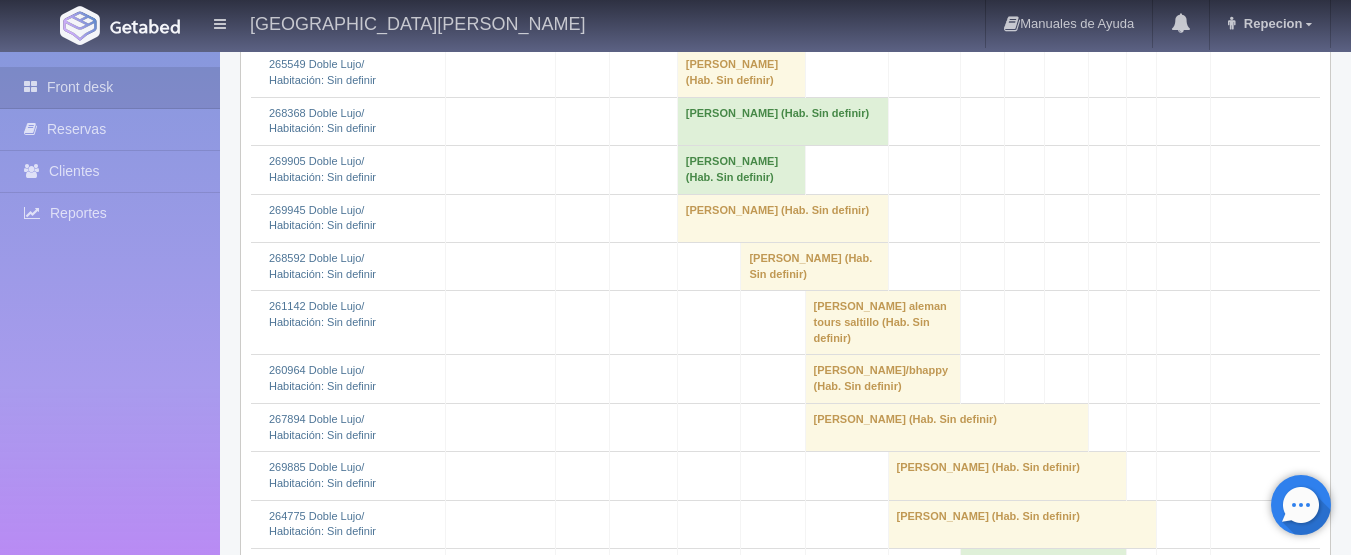 click on "erika rosario vea   berrelleza 												(Hab. Sin definir)" at bounding box center (748, -24) 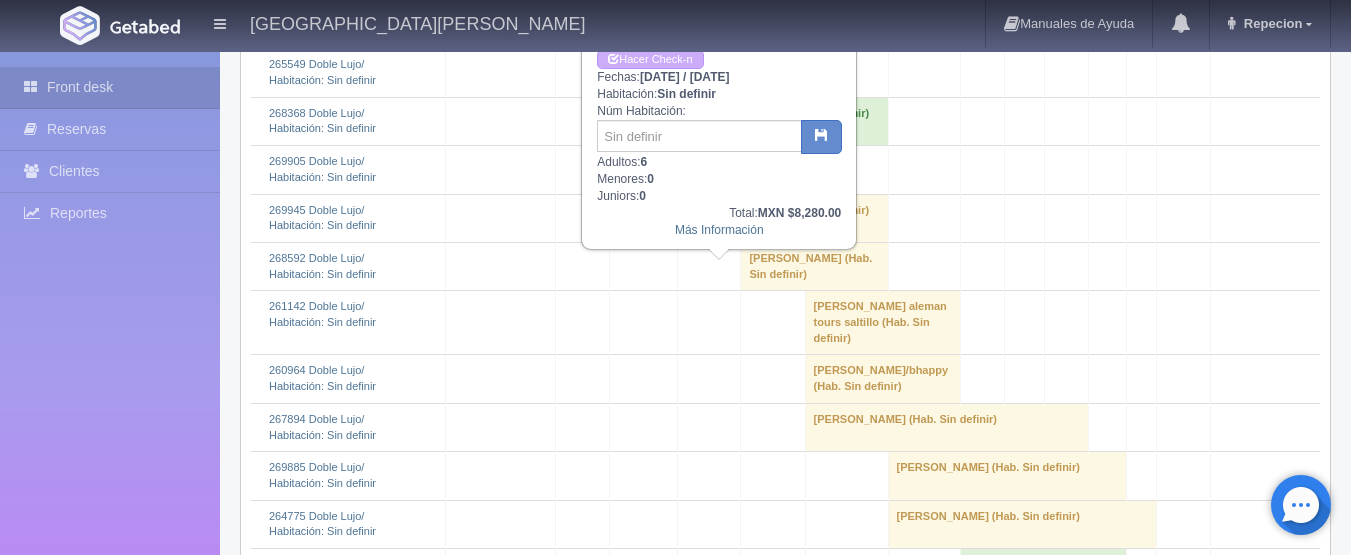 click on "erika rosario vea   berrelleza 												(Hab. Sin definir)" at bounding box center [748, -24] 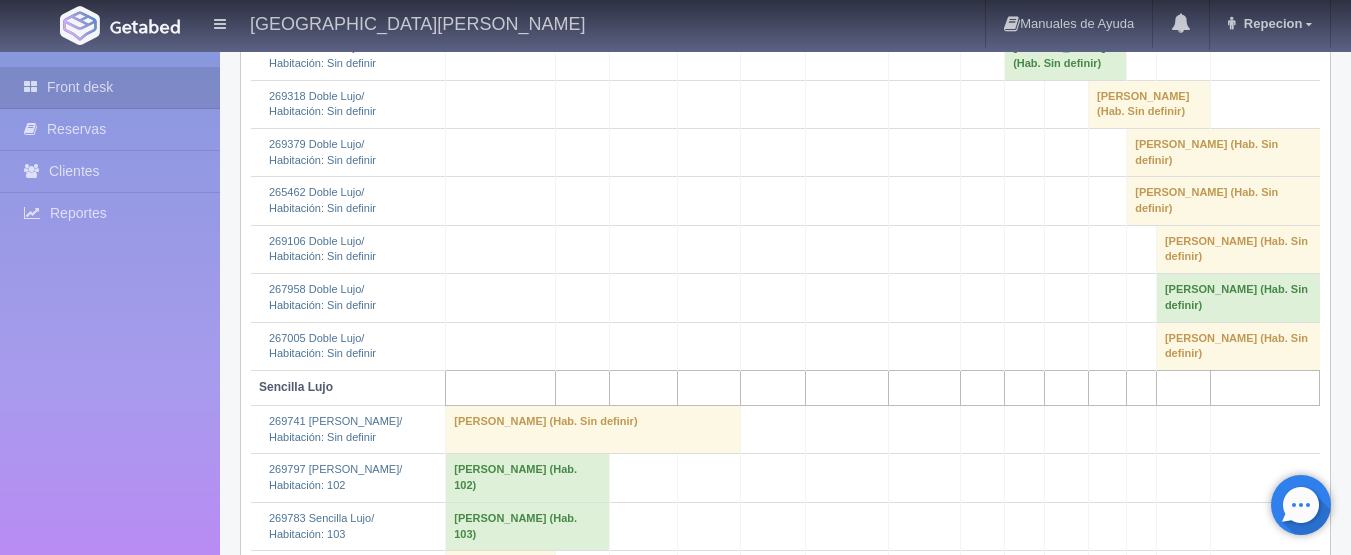 scroll, scrollTop: 3100, scrollLeft: 0, axis: vertical 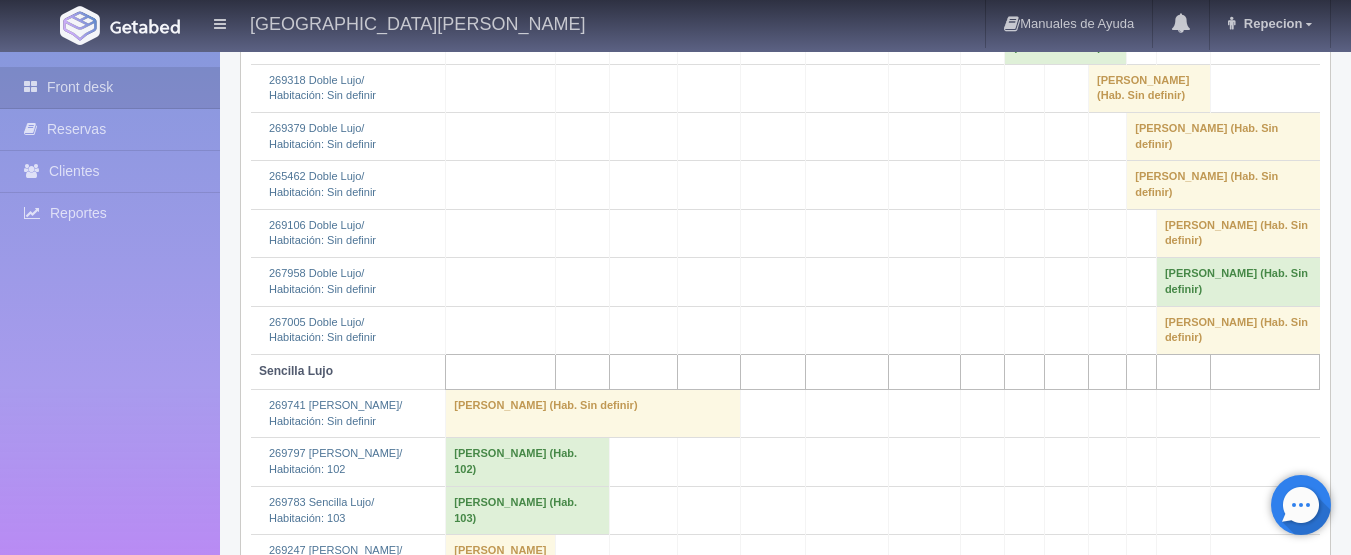 click on "fin de la esclavitud ac 												(Hab. Sin definir)" at bounding box center (1081, -73) 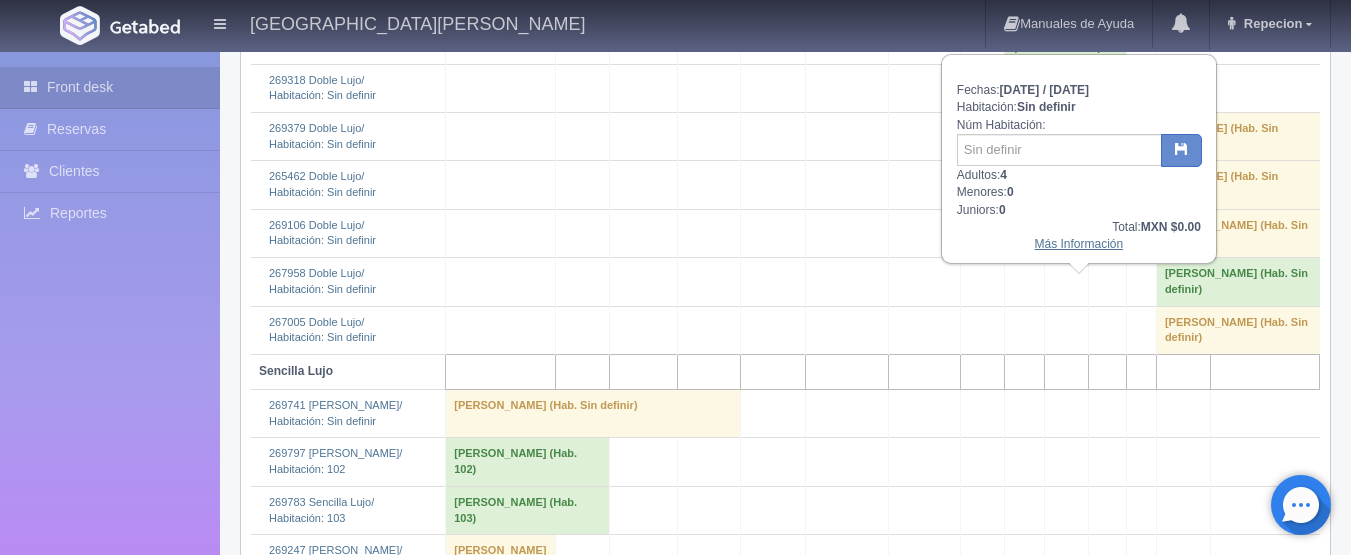 click on "Más Información" at bounding box center (1079, 244) 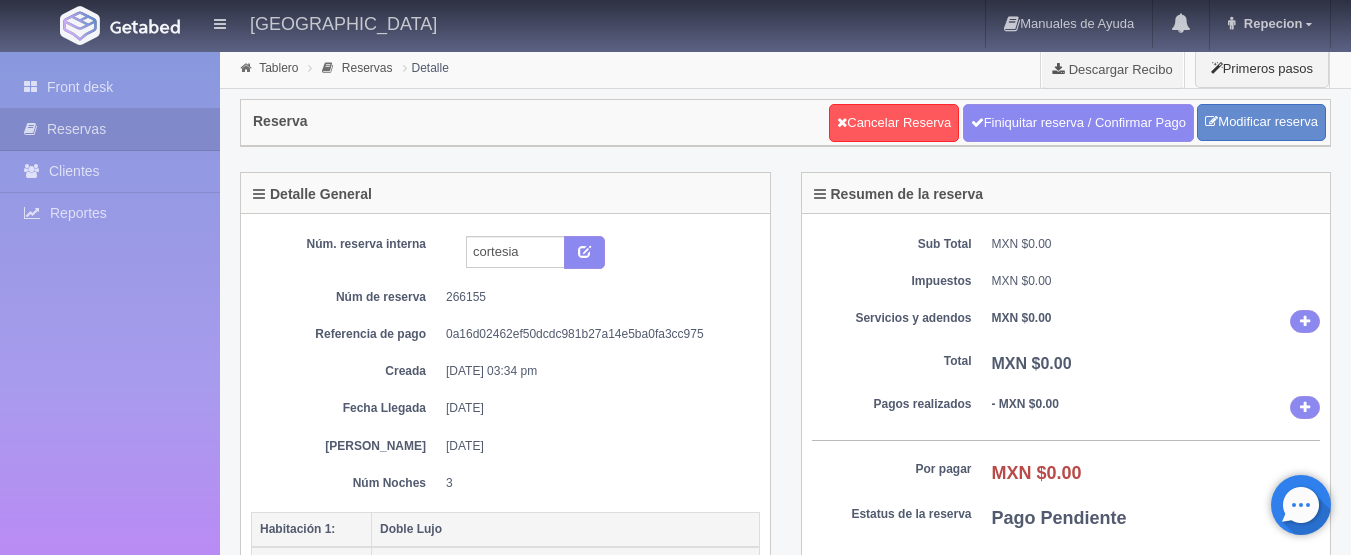 scroll, scrollTop: 0, scrollLeft: 0, axis: both 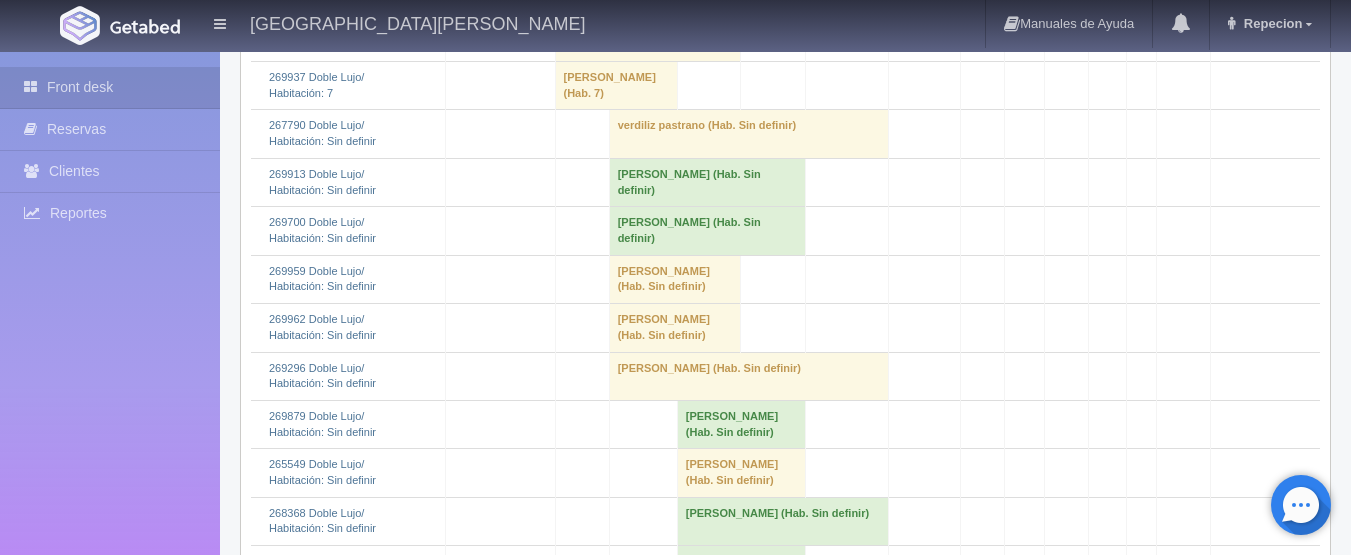 click on "maricela raleight 												(Hab. Sin definir)" at bounding box center (648, -60) 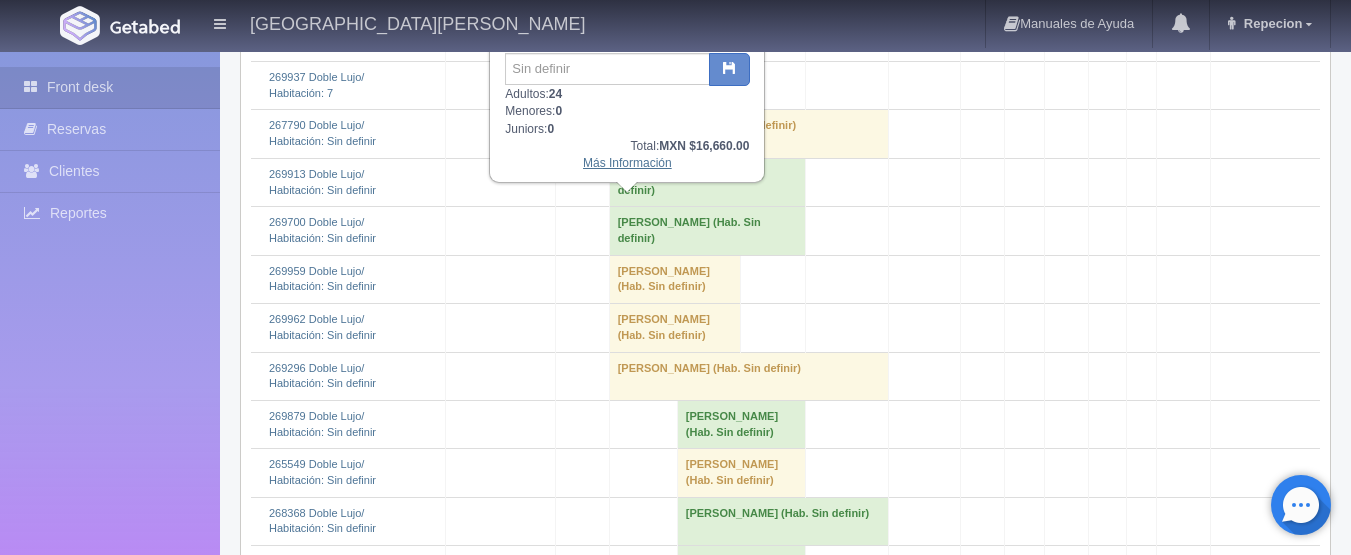 click on "Más Información" at bounding box center [627, 163] 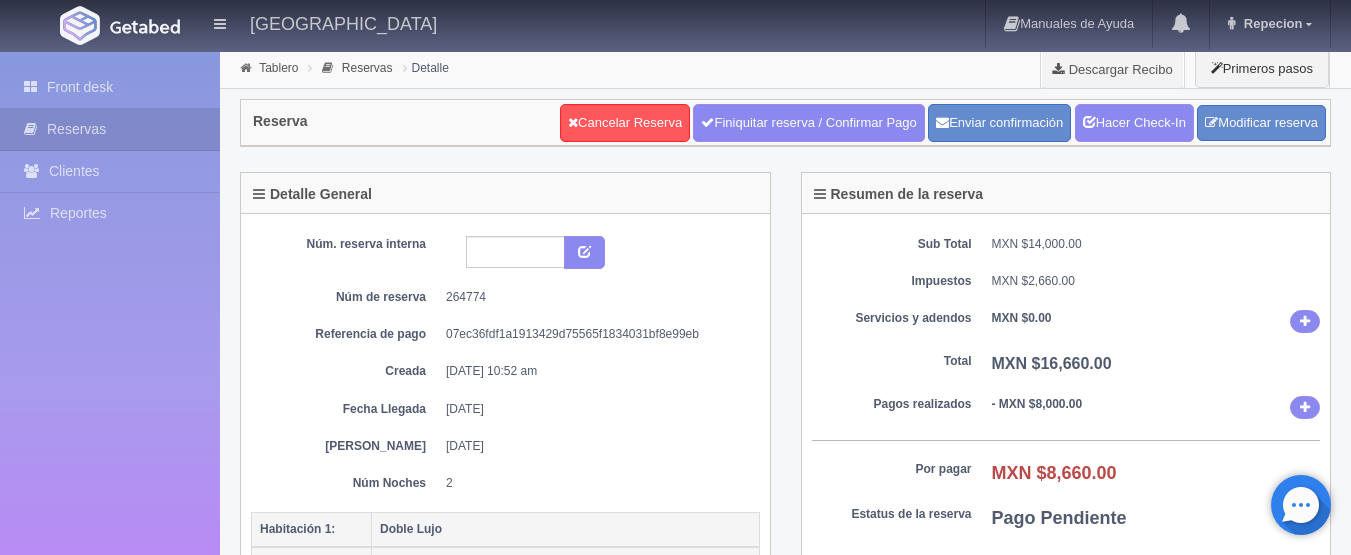 scroll, scrollTop: 0, scrollLeft: 0, axis: both 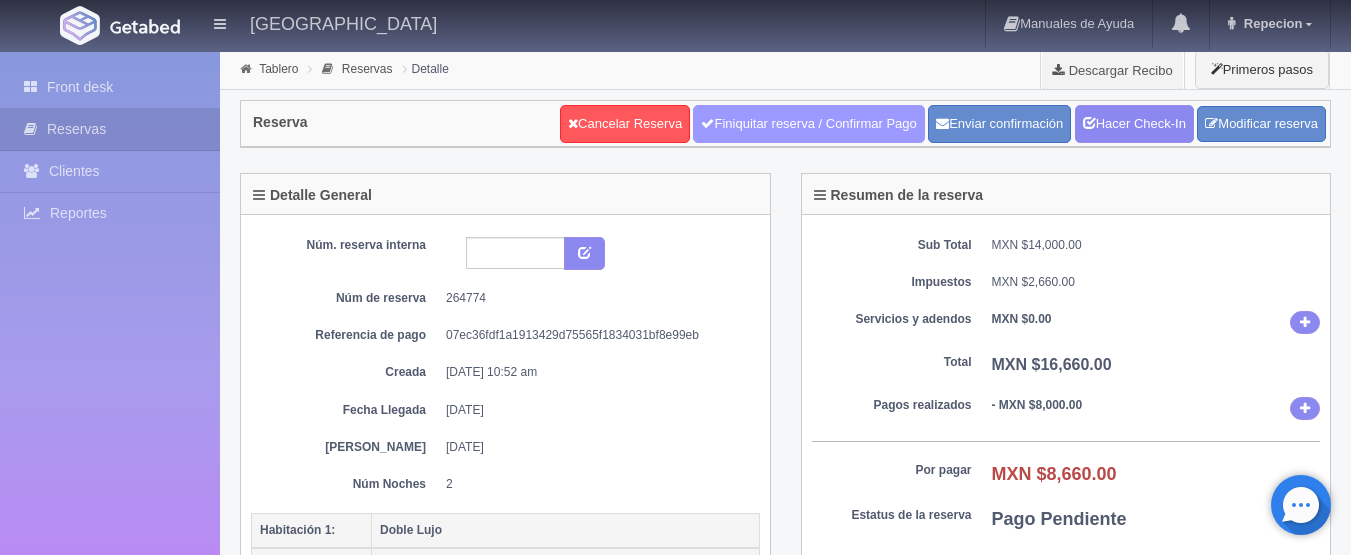 click on "Finiquitar reserva / Confirmar Pago" at bounding box center [808, 124] 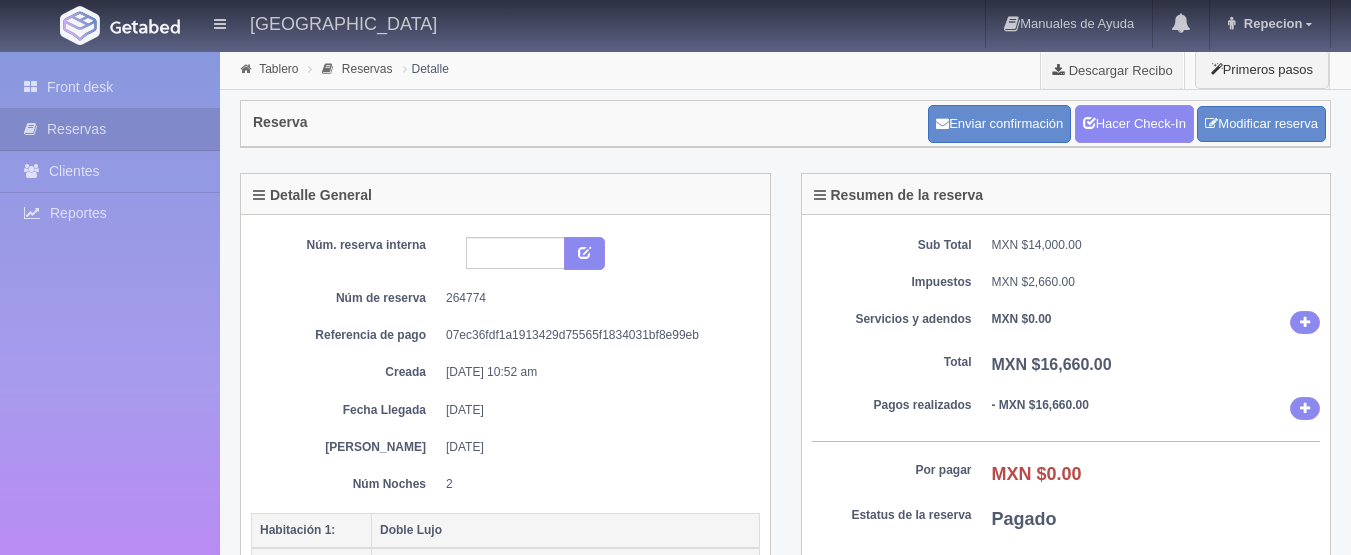 scroll, scrollTop: 0, scrollLeft: 0, axis: both 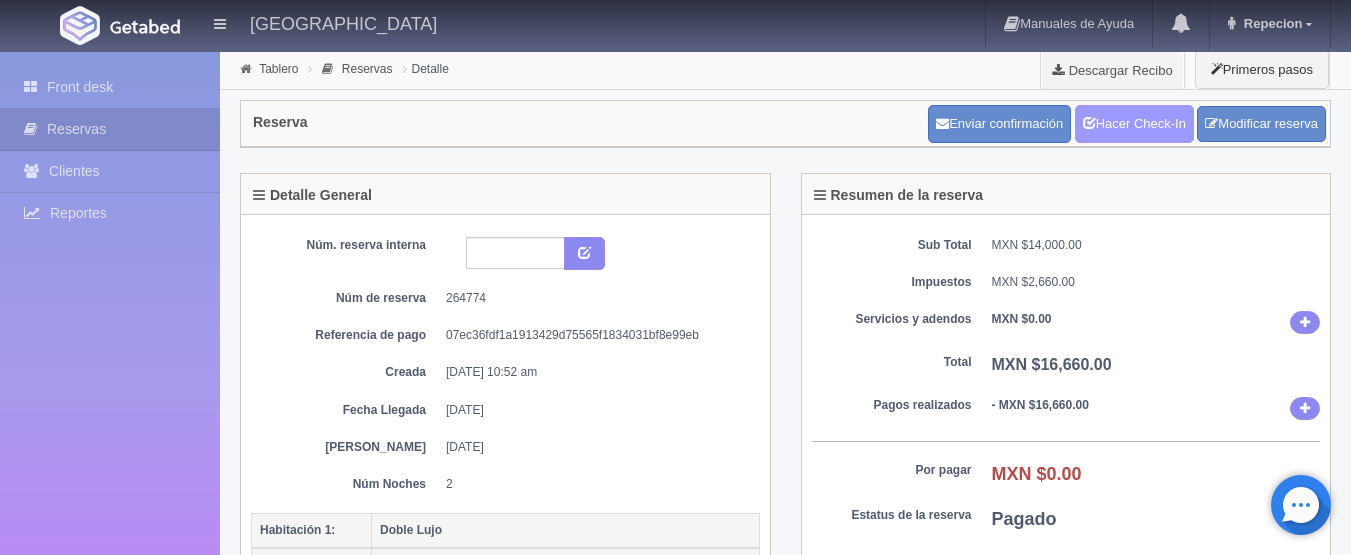 click on "Hacer Check-In" at bounding box center [1134, 124] 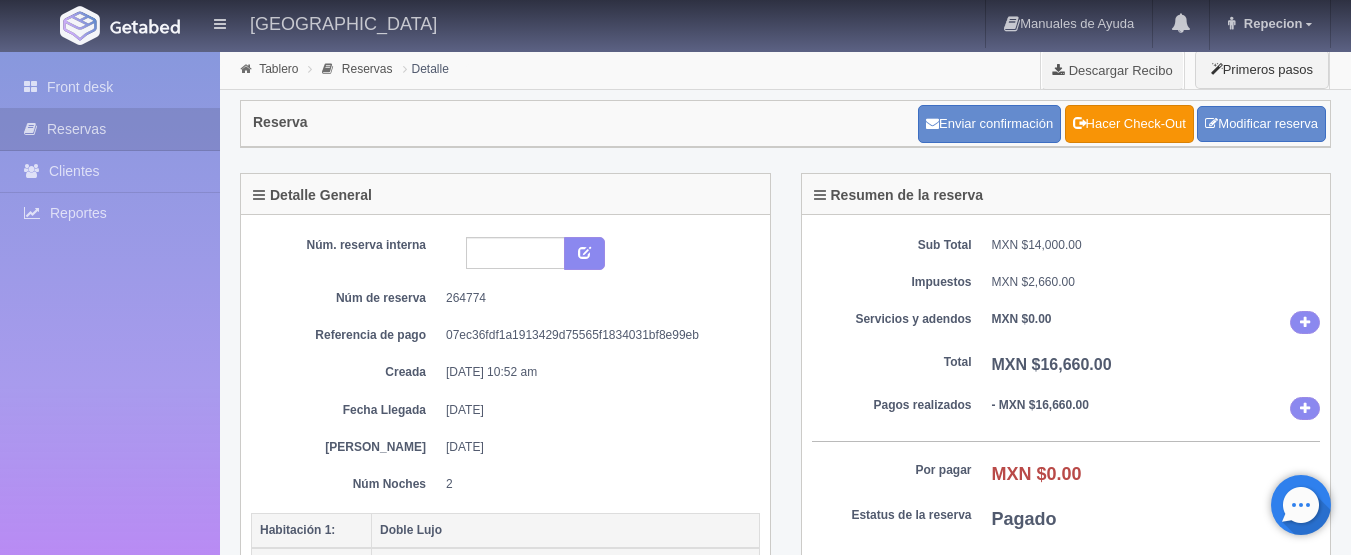 scroll, scrollTop: 0, scrollLeft: 0, axis: both 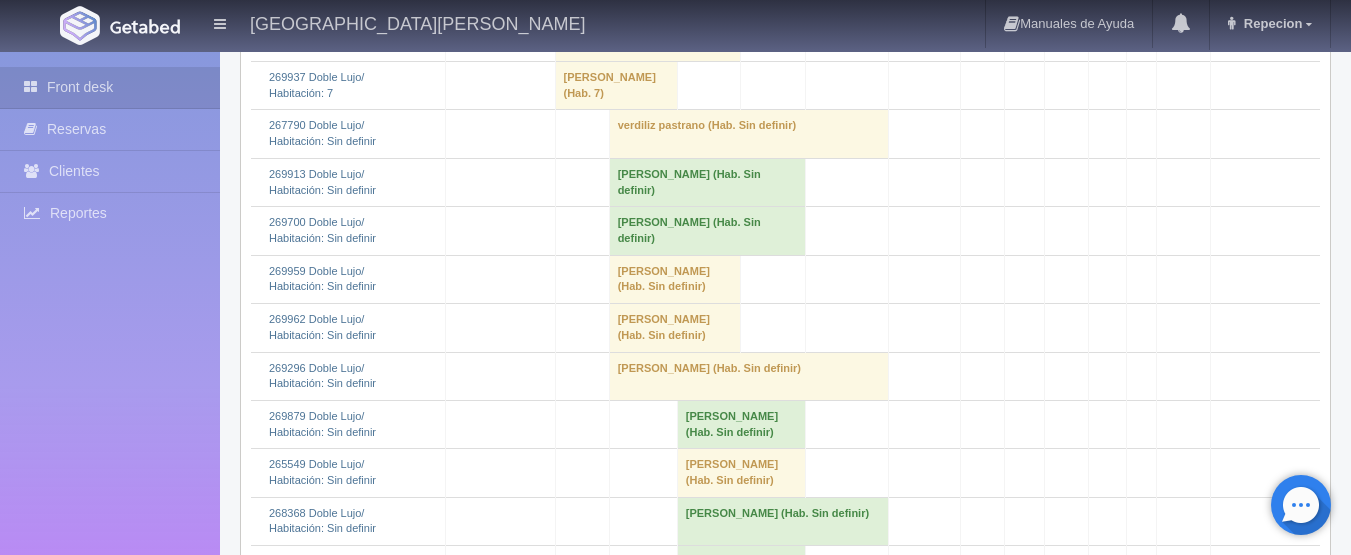 click on "[PERSON_NAME] 												(Hab. Sin definir)" at bounding box center [648, -60] 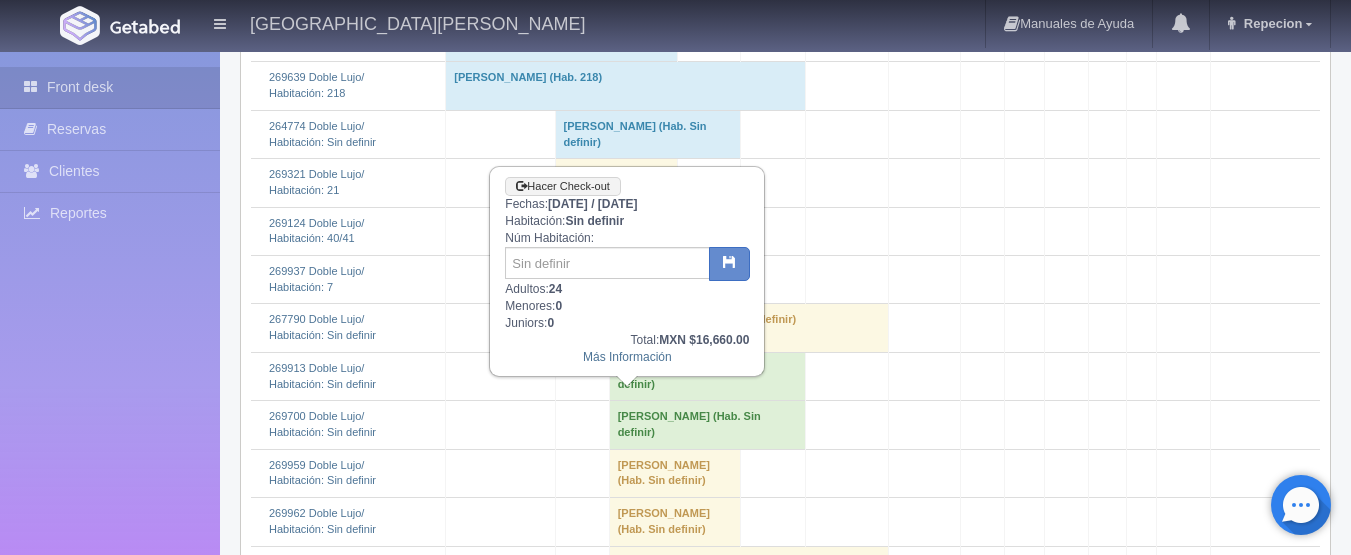 scroll, scrollTop: 1500, scrollLeft: 0, axis: vertical 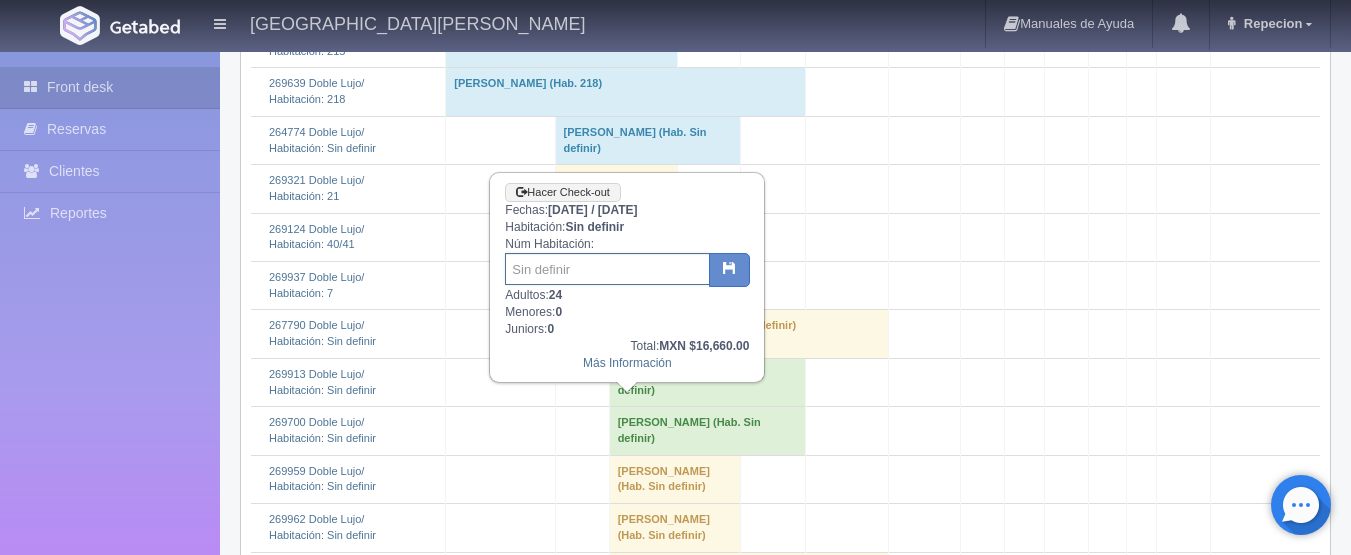 click at bounding box center [607, 269] 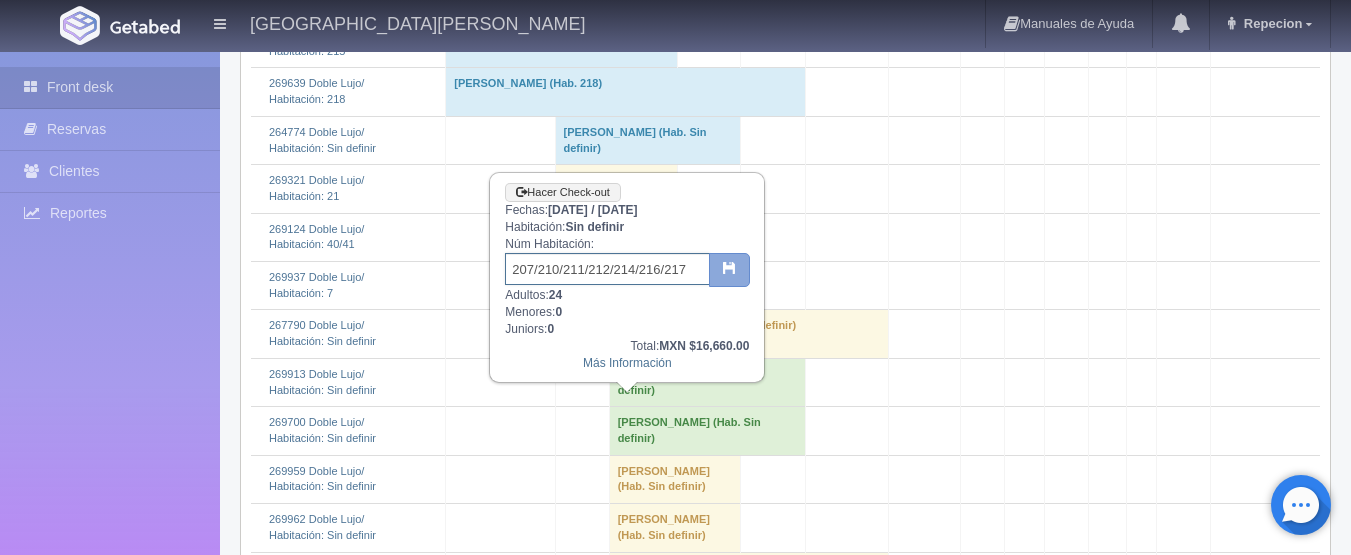 type on "207/210/211/212/214/216/217" 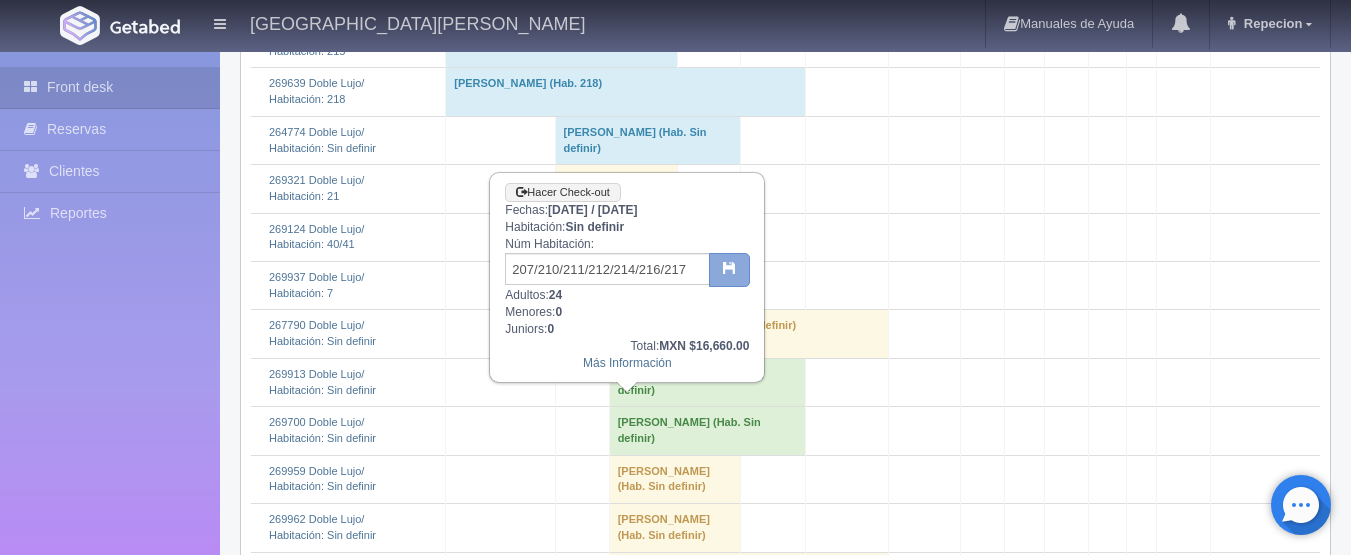 click at bounding box center (729, 267) 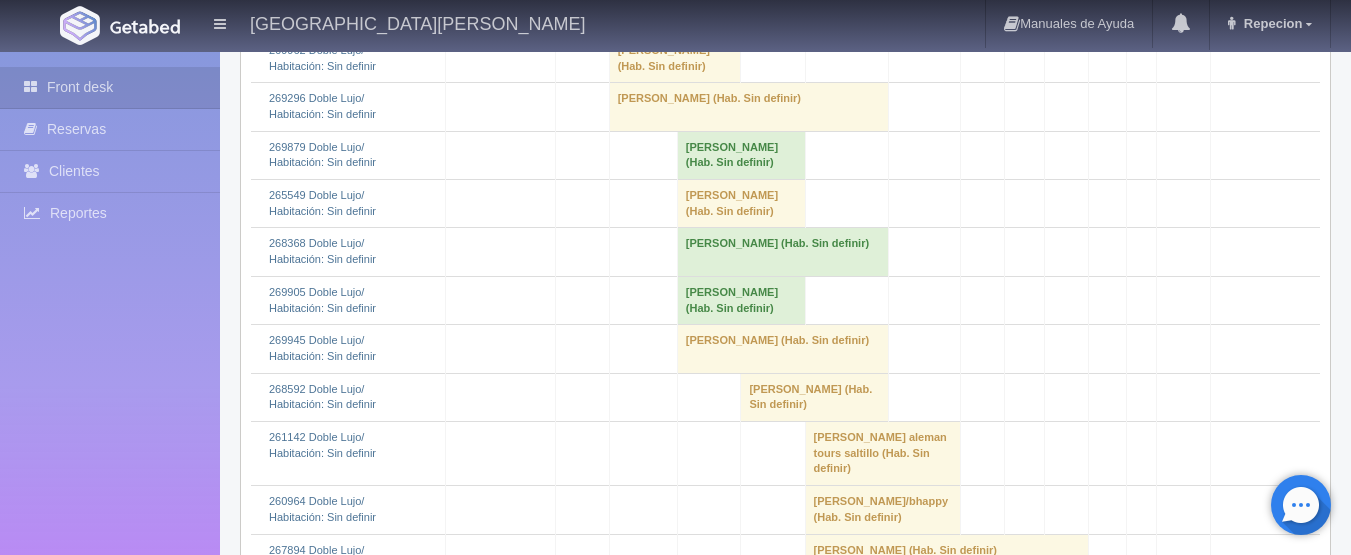 scroll, scrollTop: 2000, scrollLeft: 0, axis: vertical 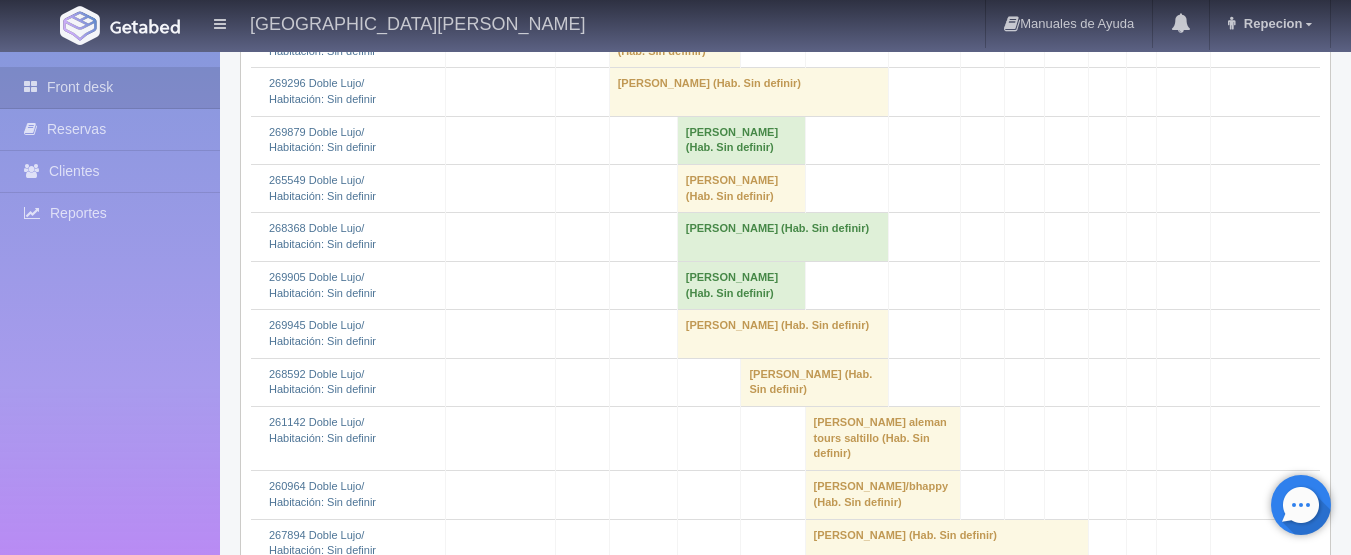 click on "[PERSON_NAME] 												(Hab. Sin definir)" at bounding box center (748, 92) 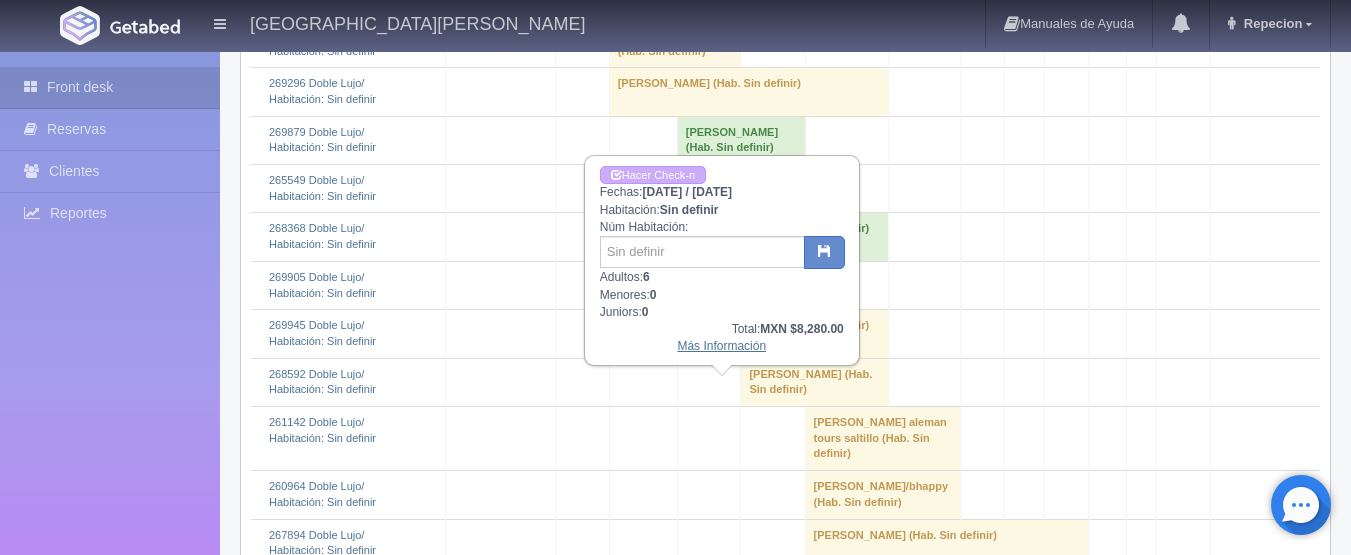 click on "Más Información" at bounding box center (721, 346) 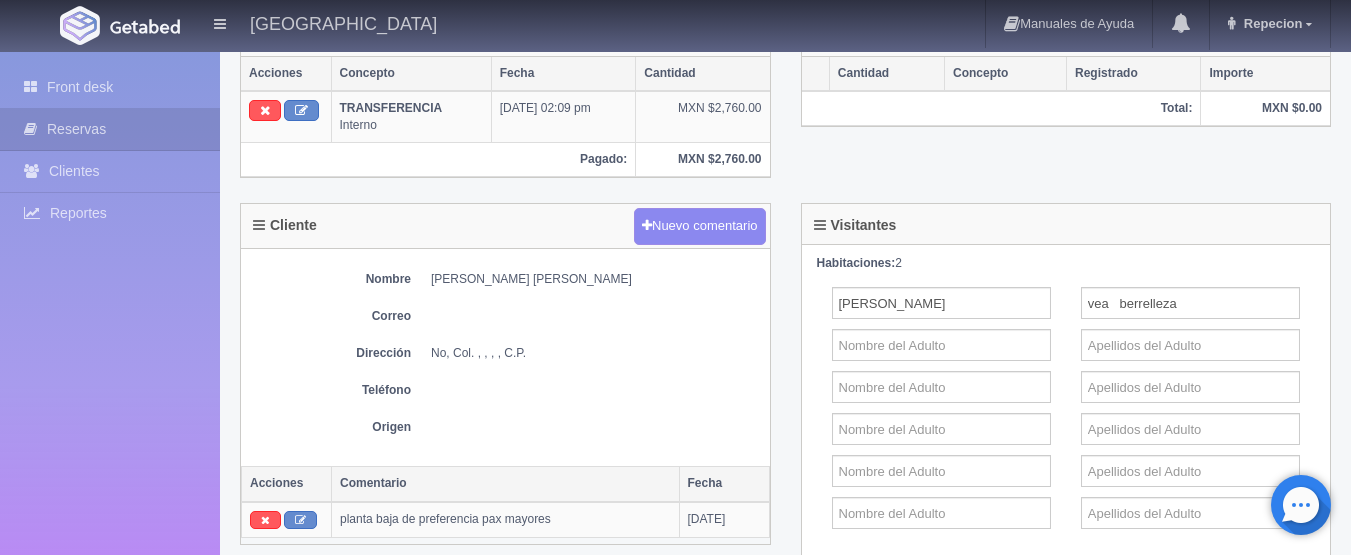 scroll, scrollTop: 700, scrollLeft: 0, axis: vertical 